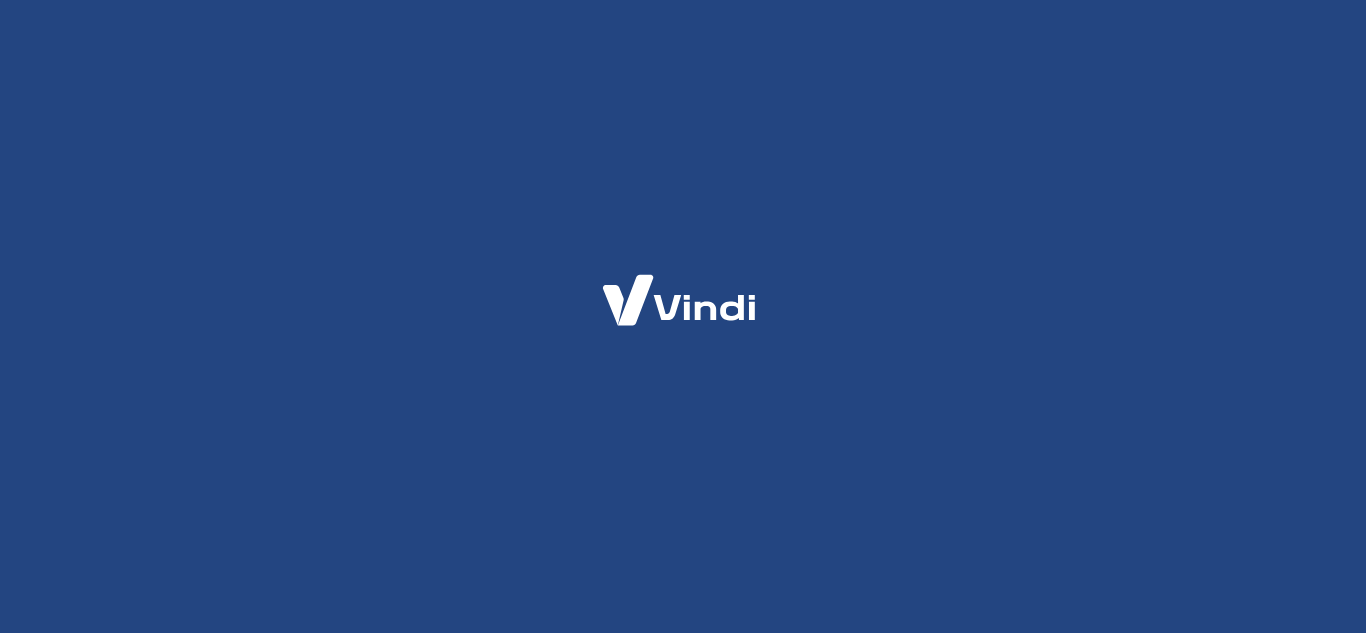 scroll, scrollTop: 0, scrollLeft: 0, axis: both 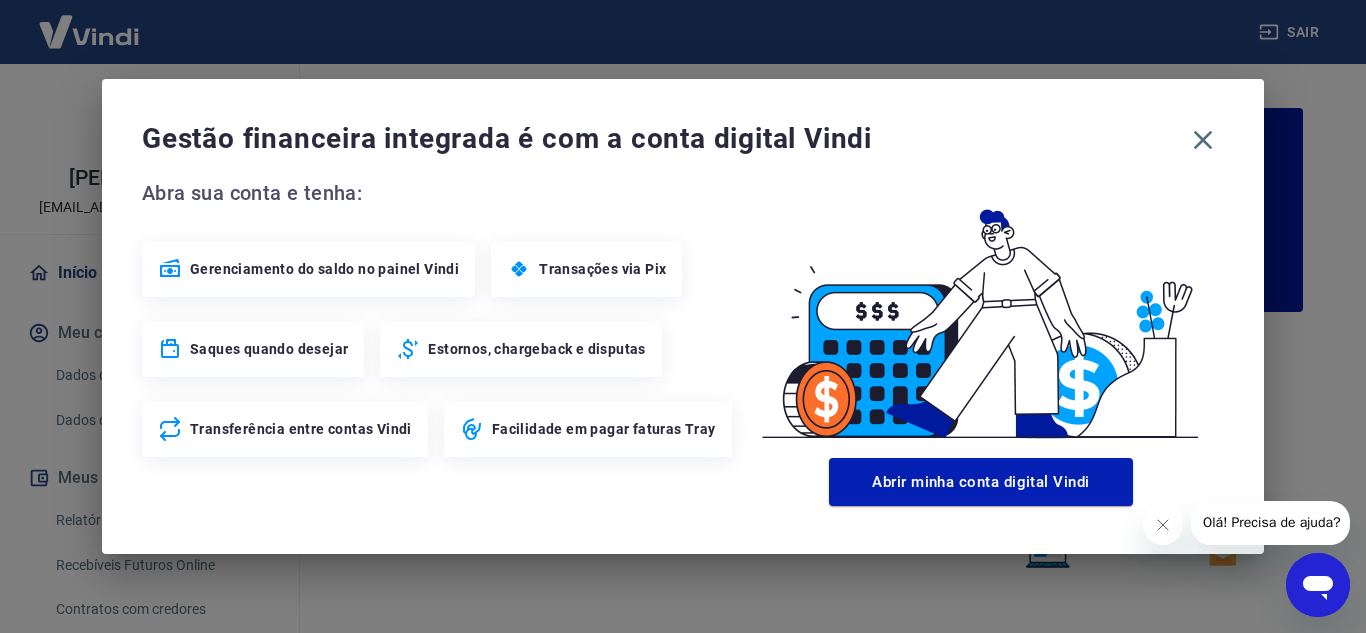 click on "Estornos, chargeback e disputas" at bounding box center [536, 349] 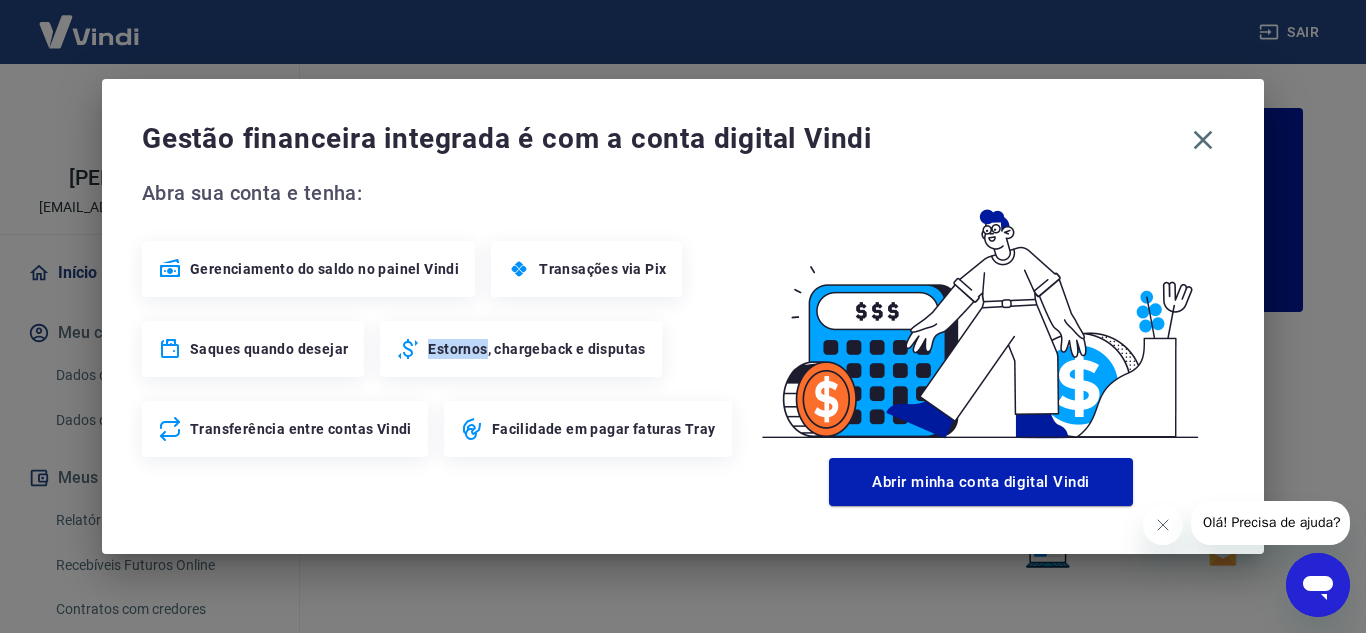 click on "Estornos, chargeback e disputas" at bounding box center (536, 349) 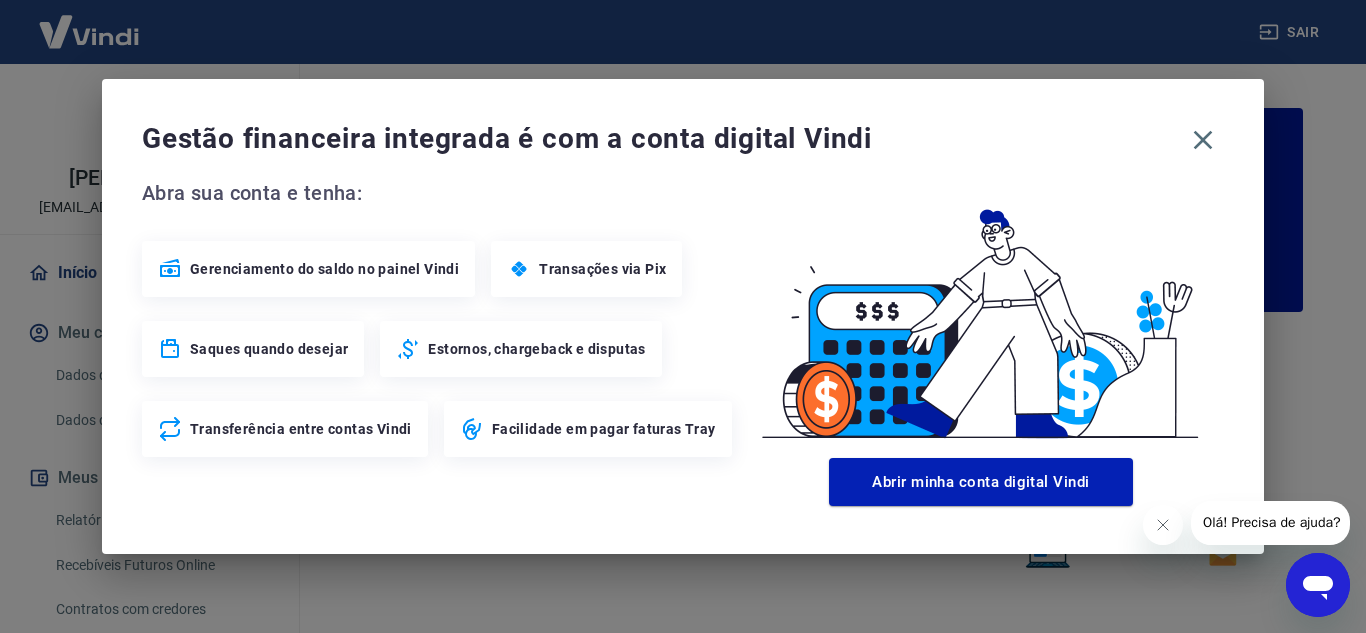 click on "Estornos, chargeback e disputas" at bounding box center [536, 349] 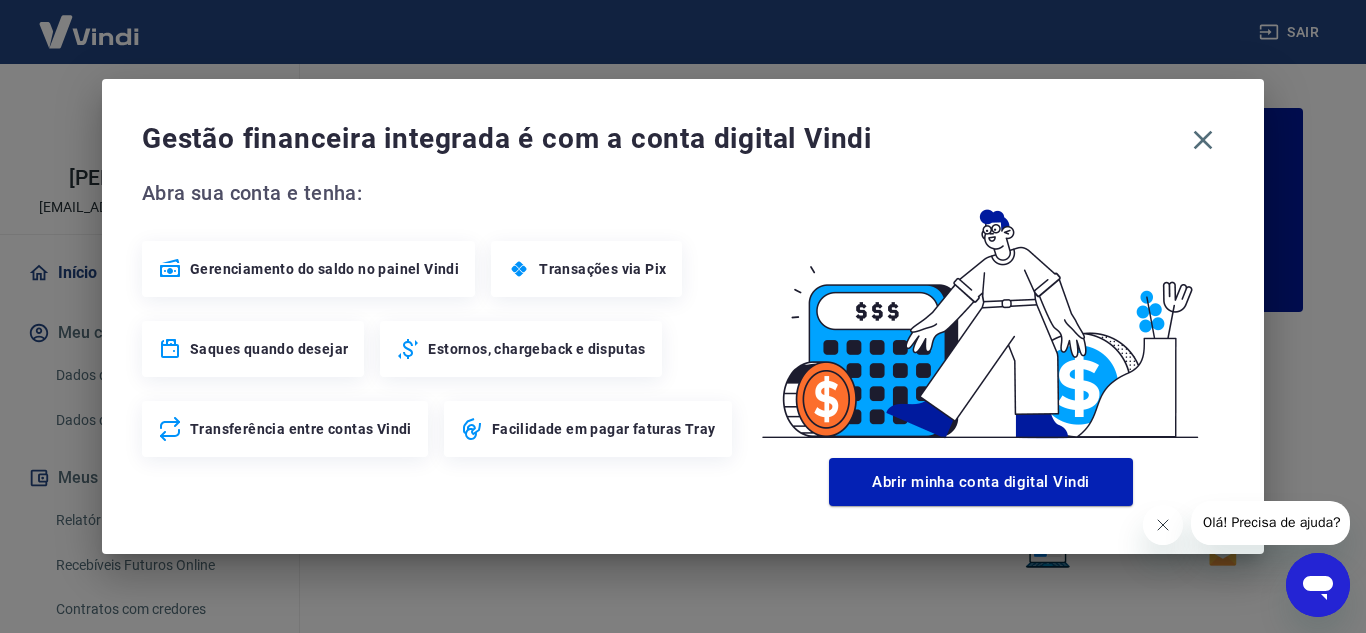 click 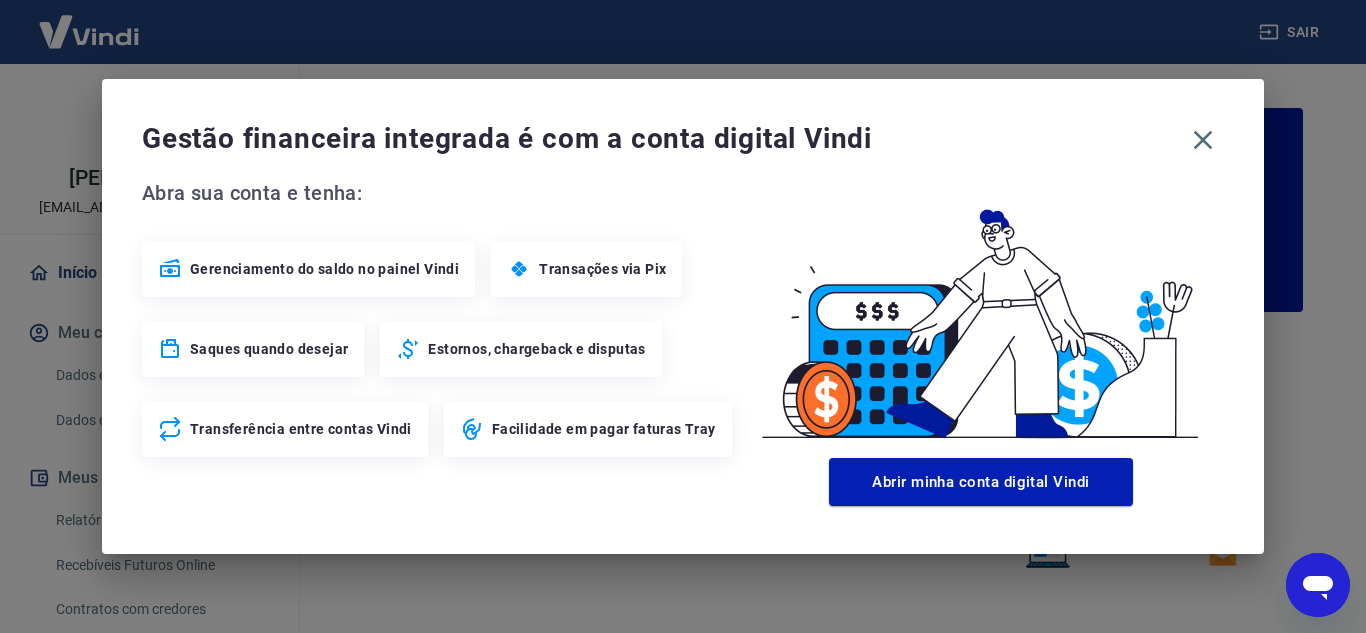 click on "Estornos, chargeback e disputas" at bounding box center (520, 349) 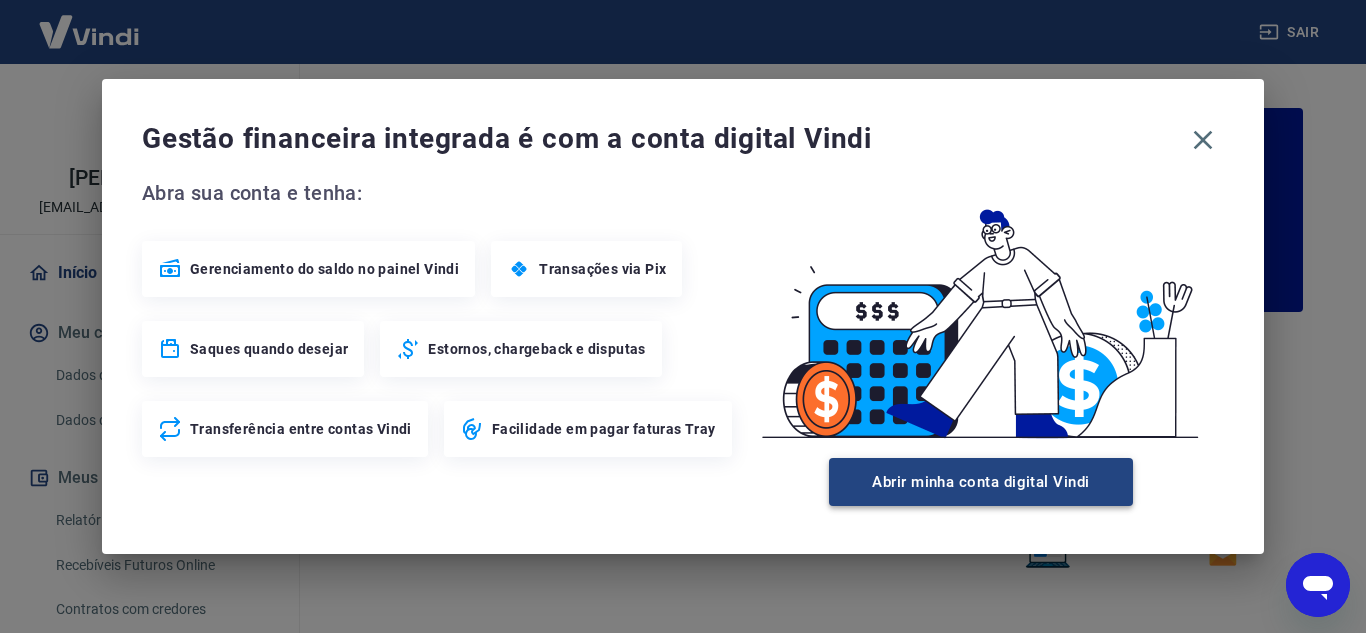 click on "Abrir minha conta digital Vindi" at bounding box center [981, 482] 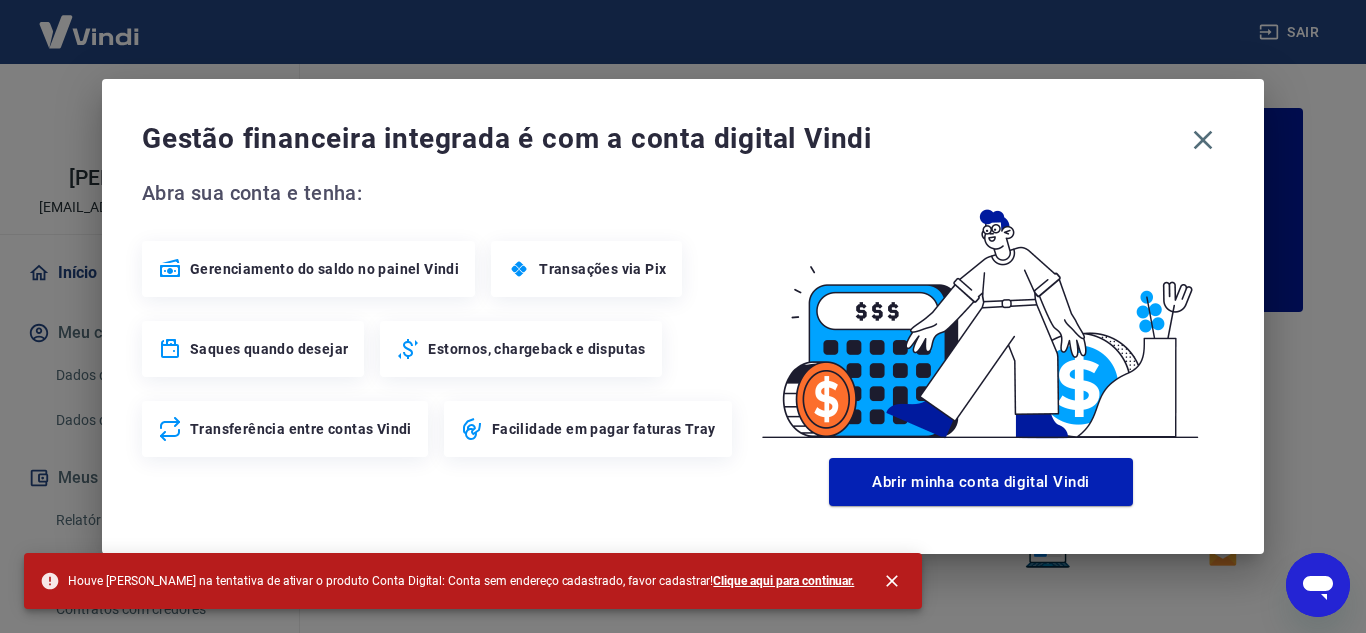 click on "Estornos, chargeback e disputas" at bounding box center (520, 349) 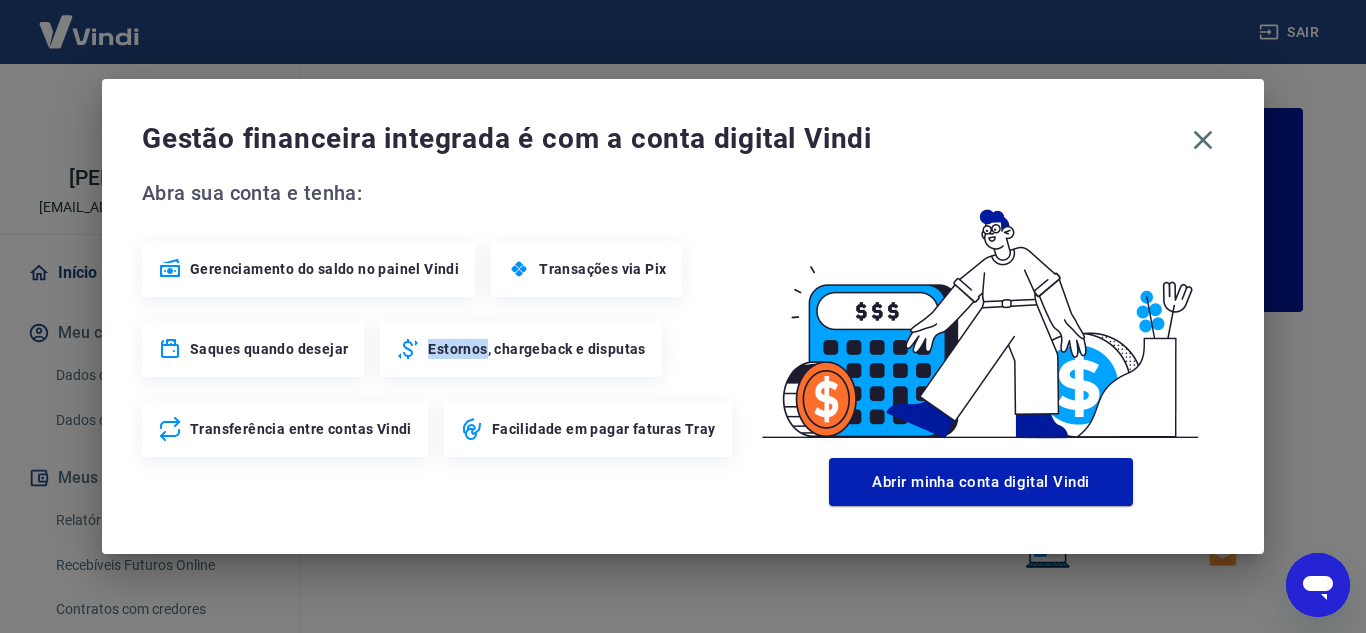 click on "Estornos, chargeback e disputas" at bounding box center [520, 349] 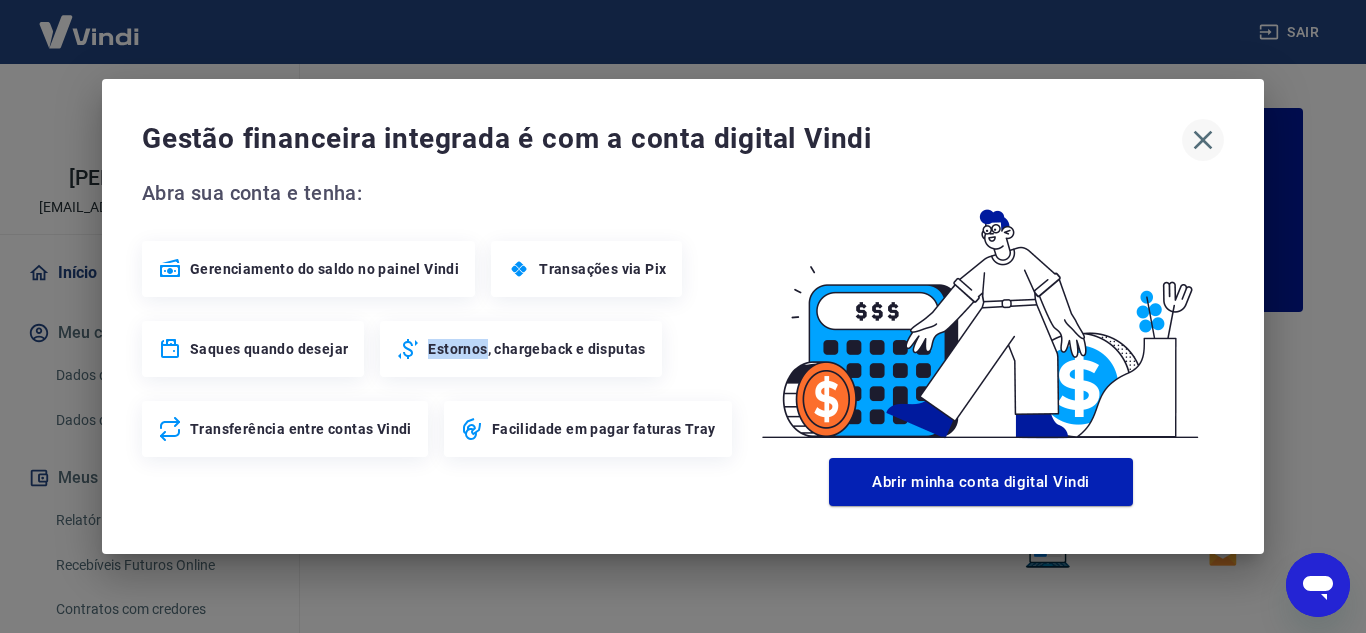 click 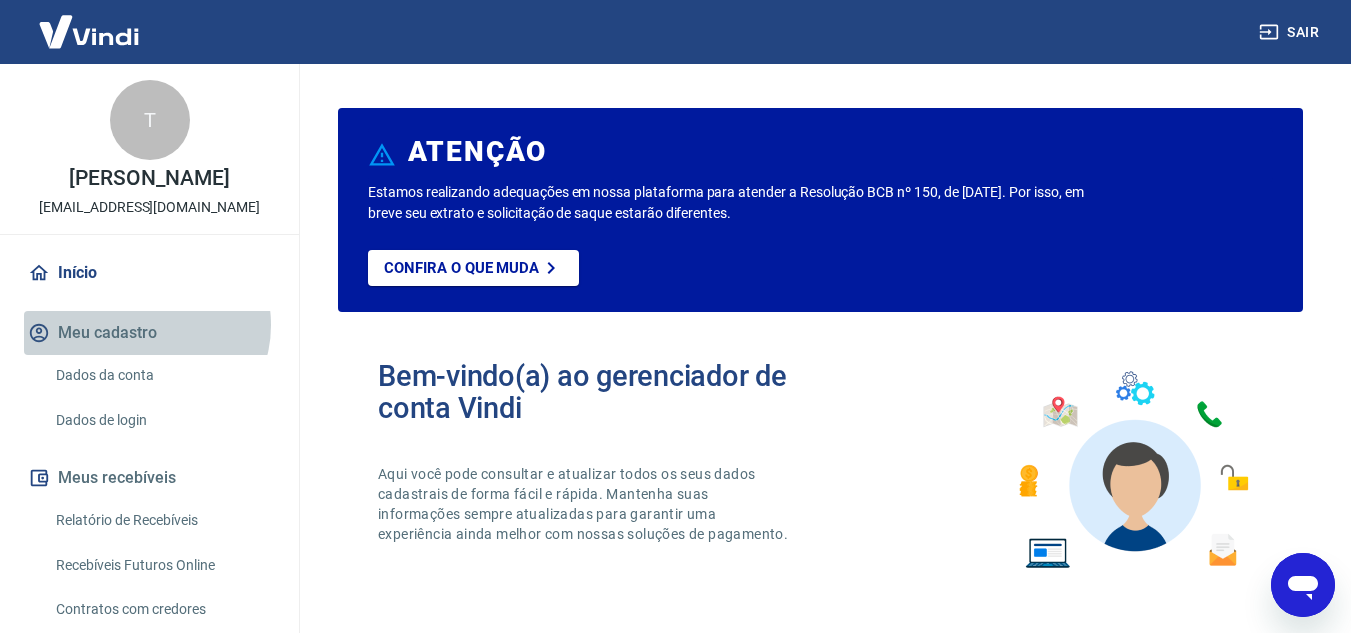 click on "Meu cadastro" at bounding box center [149, 333] 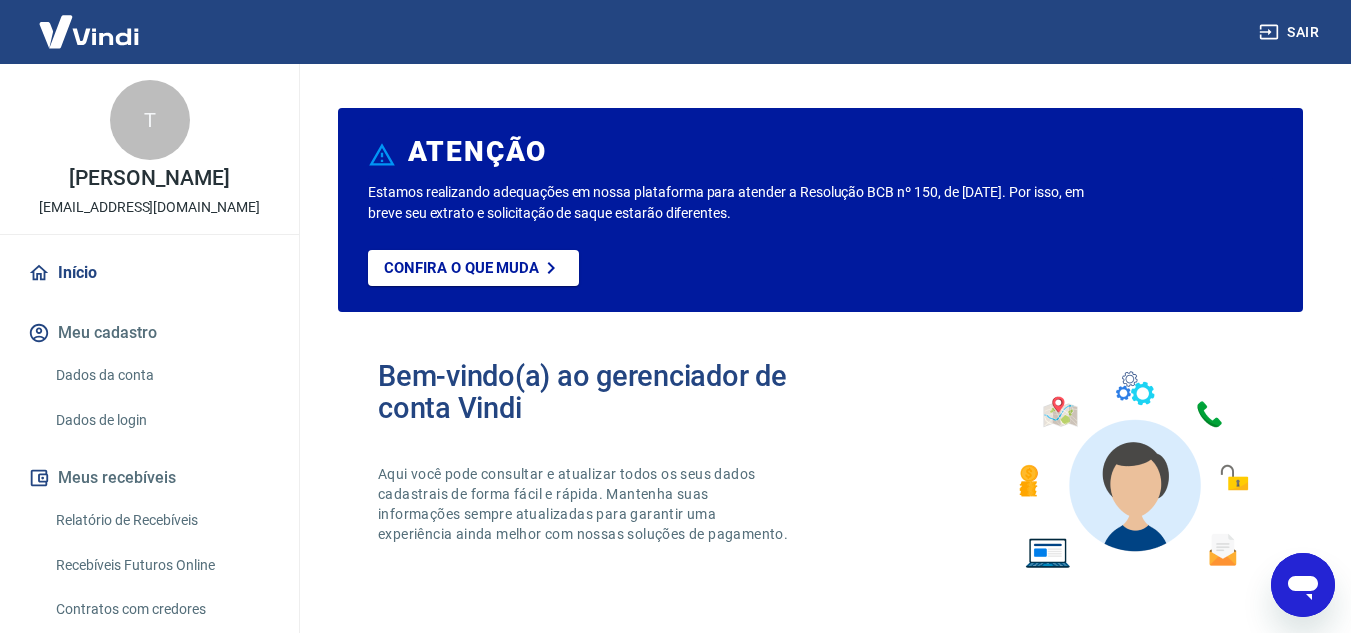 scroll, scrollTop: 100, scrollLeft: 0, axis: vertical 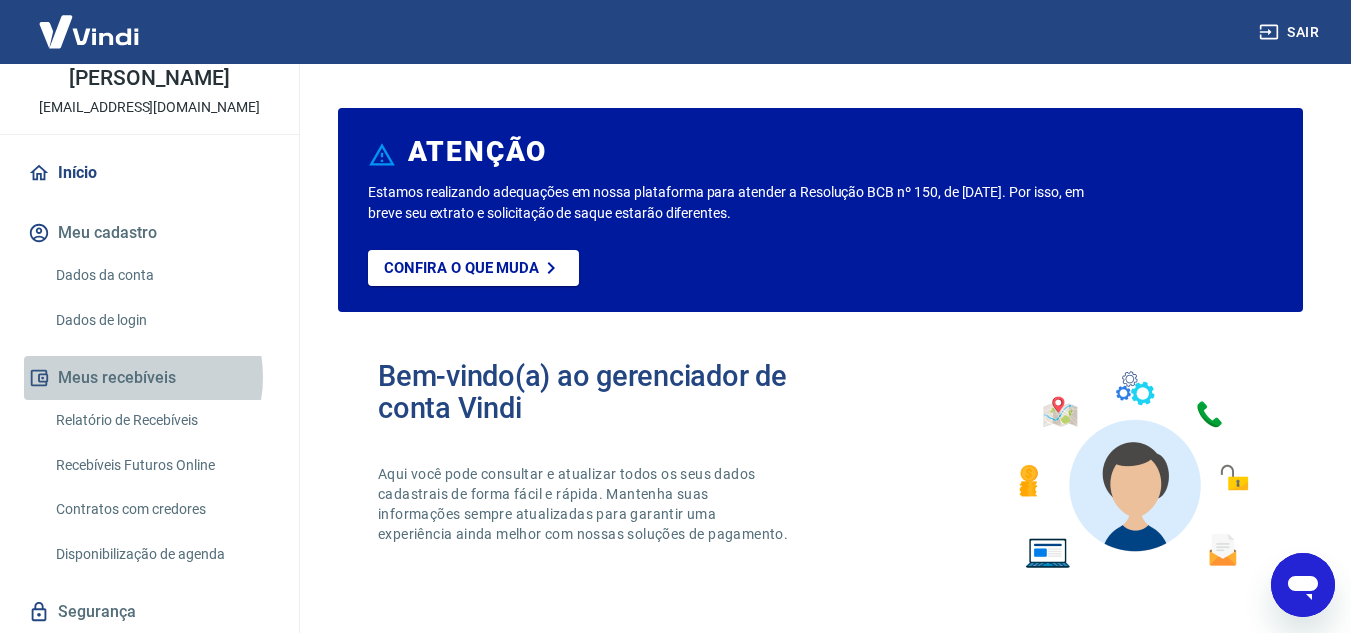 click on "Meus recebíveis" at bounding box center [149, 378] 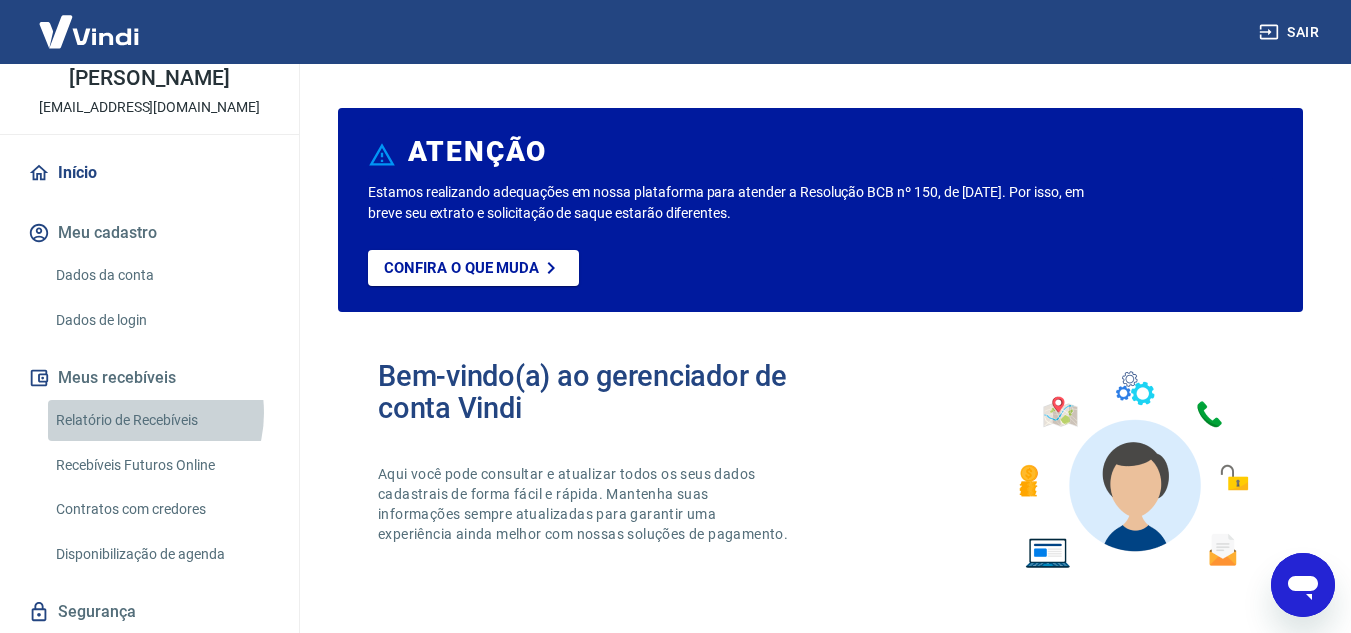 click on "Relatório de Recebíveis" at bounding box center [161, 420] 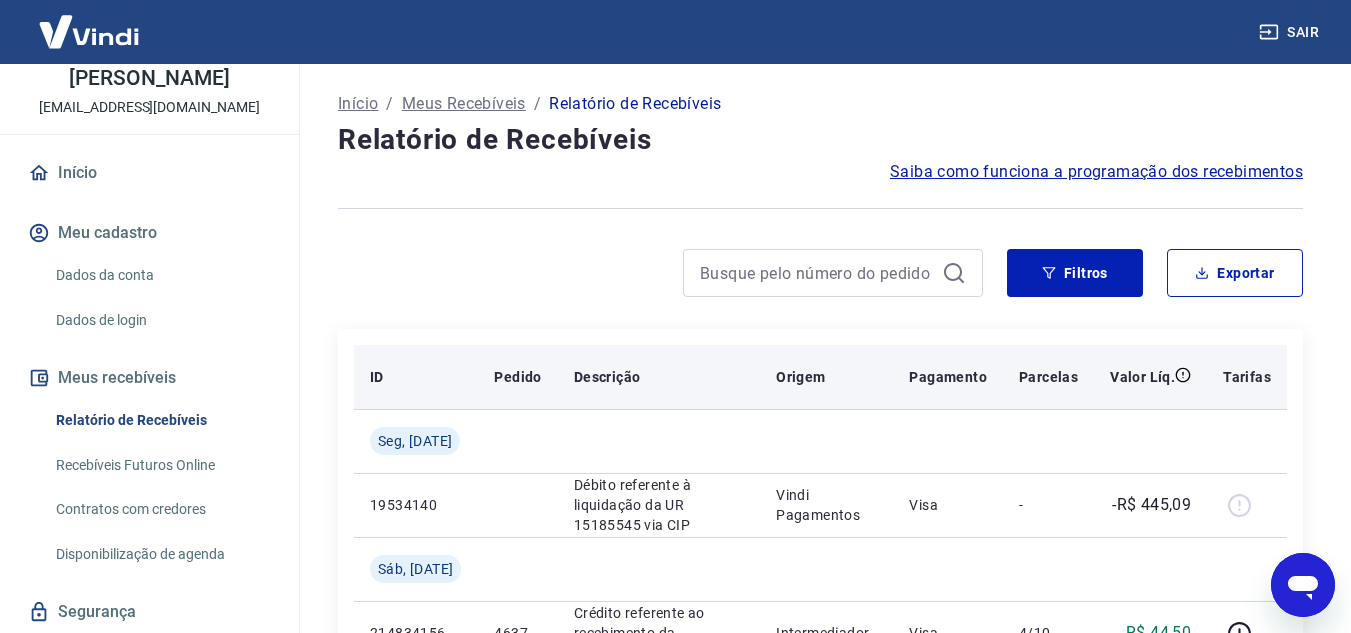 scroll, scrollTop: 100, scrollLeft: 0, axis: vertical 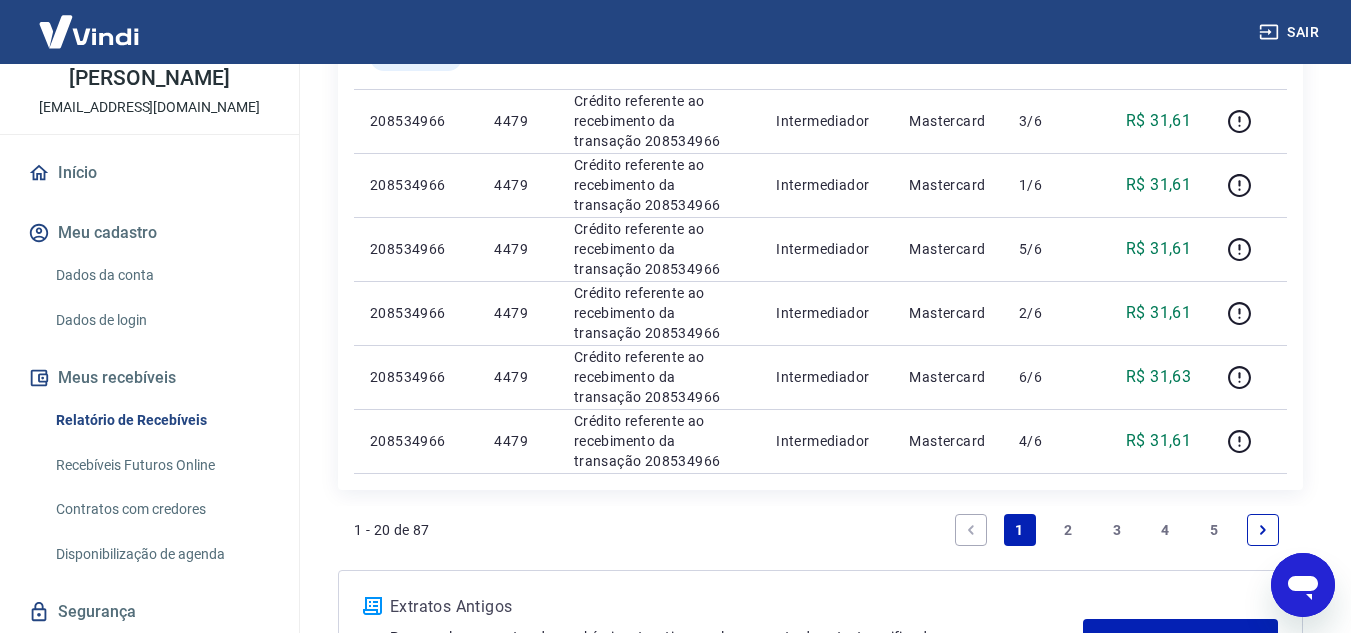 click on "2" at bounding box center (1068, 530) 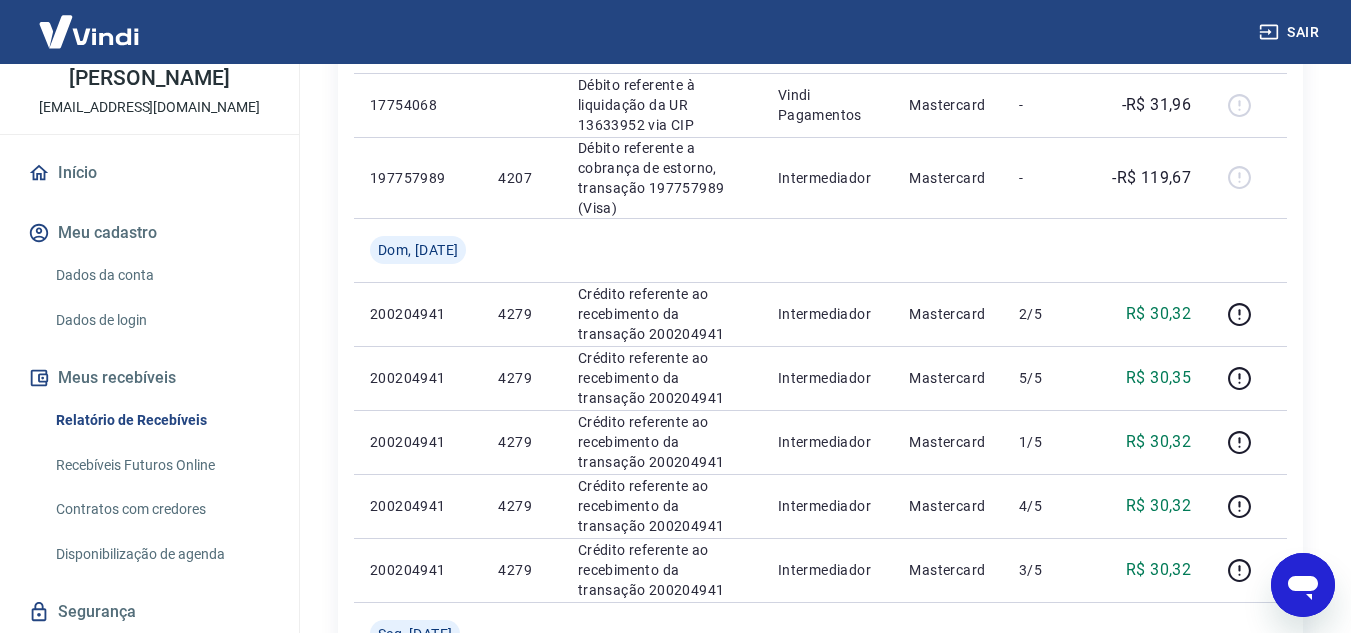 scroll, scrollTop: 0, scrollLeft: 0, axis: both 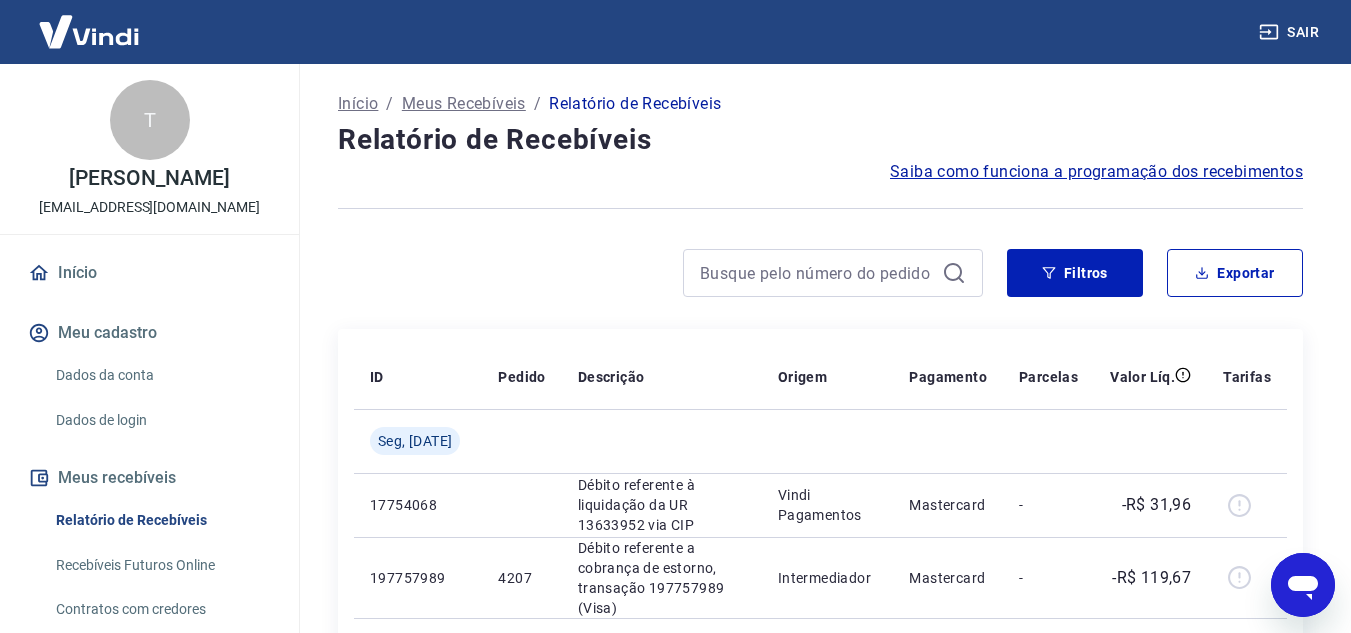 click on "Início / Meus Recebíveis / Relatório de Recebíveis" at bounding box center (820, 104) 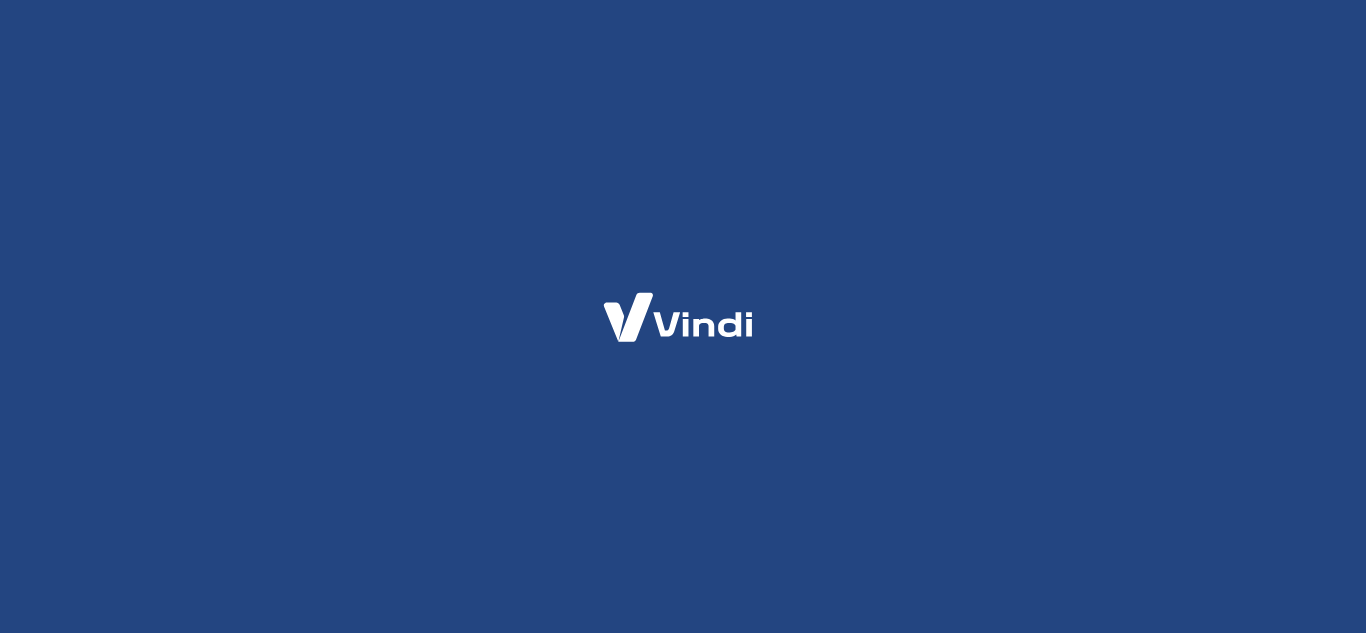 scroll, scrollTop: 0, scrollLeft: 0, axis: both 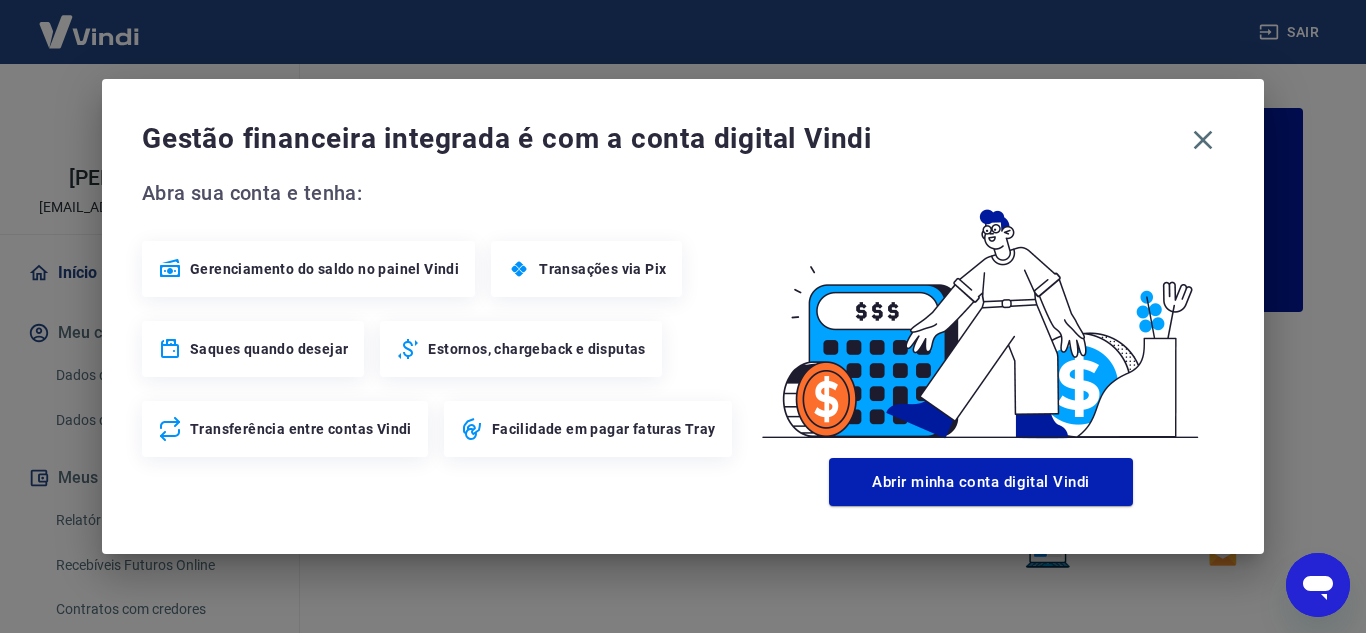 click on "Estornos, chargeback e disputas" at bounding box center (536, 349) 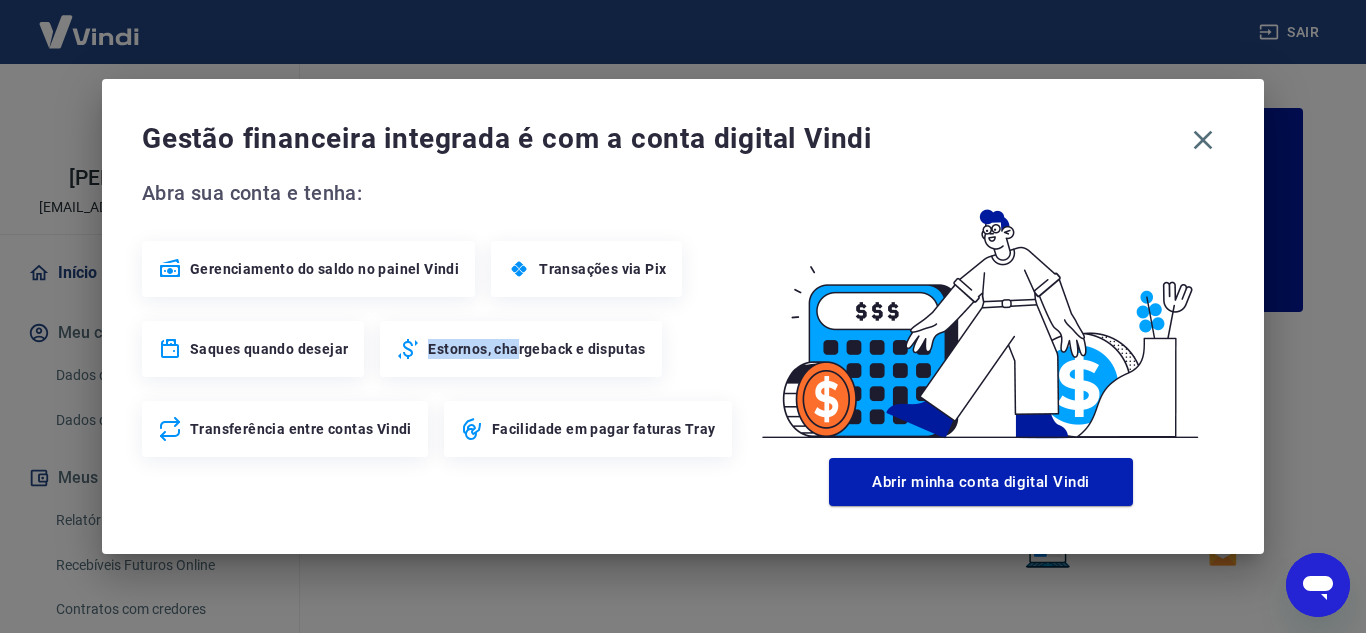 drag, startPoint x: 412, startPoint y: 349, endPoint x: 512, endPoint y: 349, distance: 100 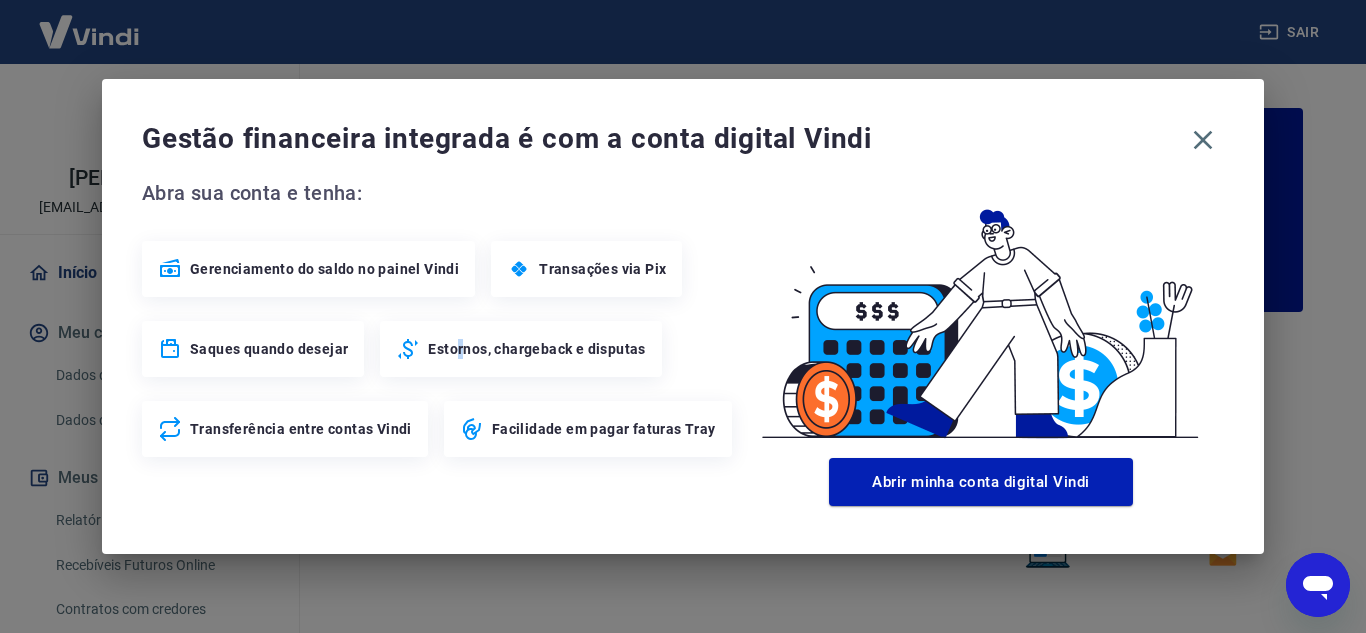 drag, startPoint x: 457, startPoint y: 349, endPoint x: 438, endPoint y: 349, distance: 19 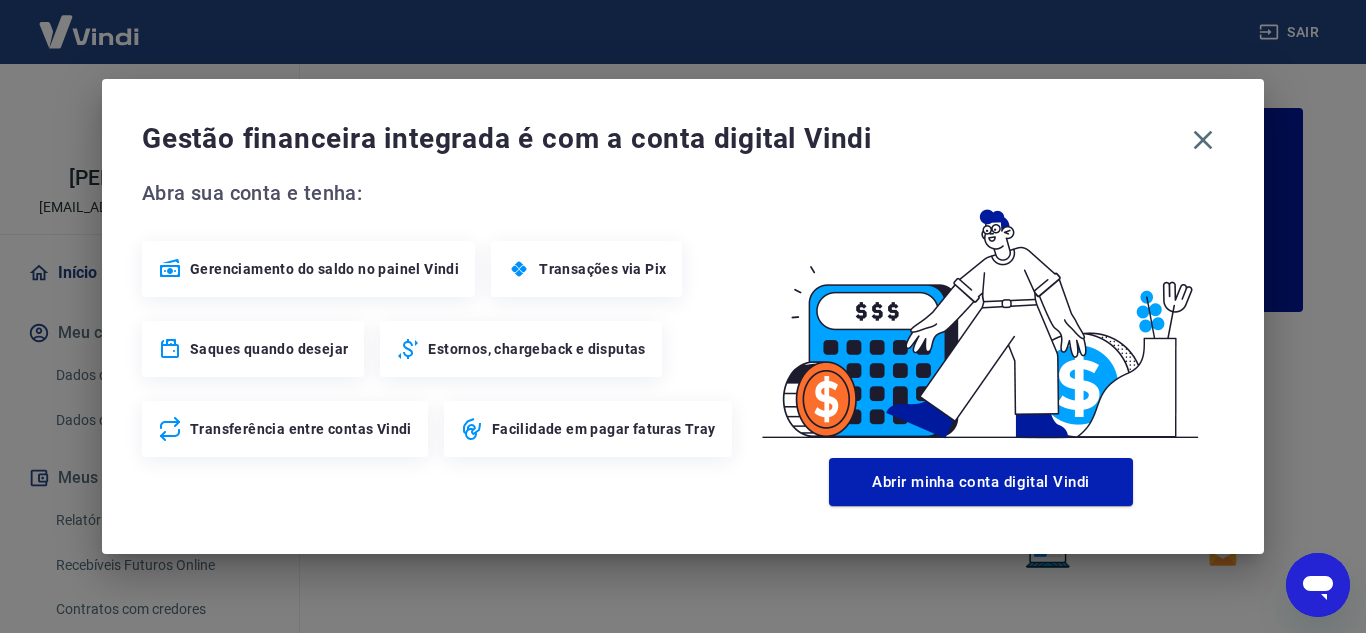 scroll, scrollTop: 0, scrollLeft: 0, axis: both 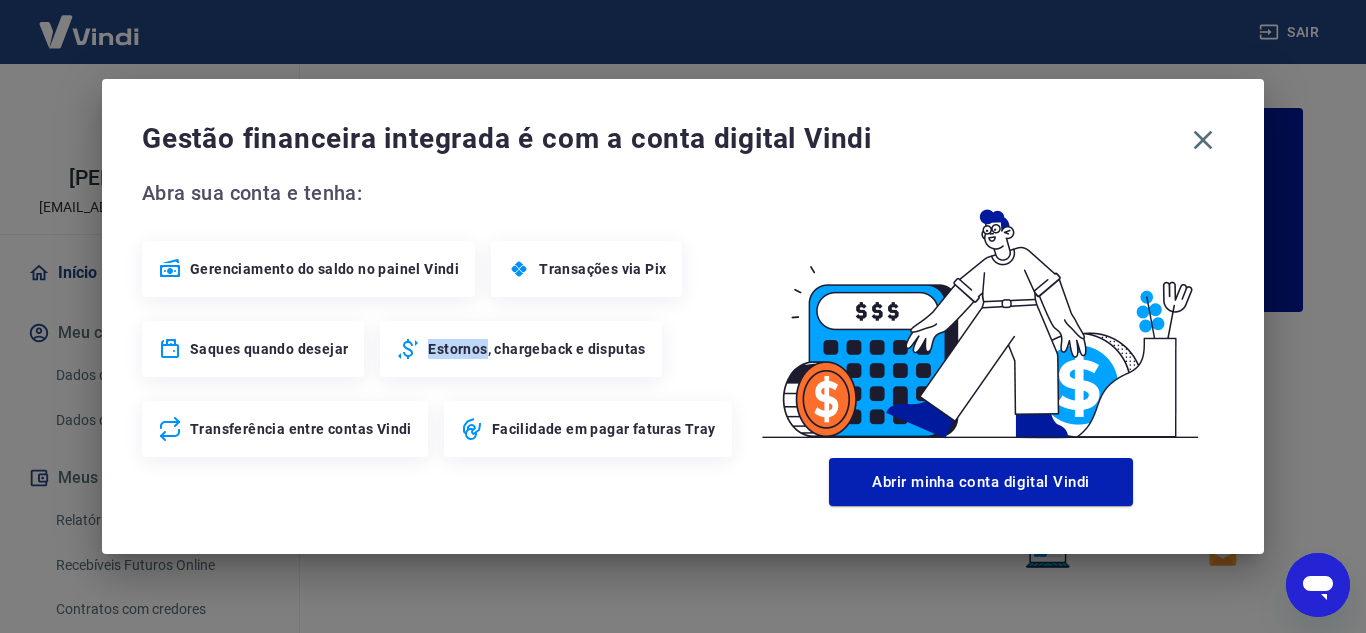 click on "Estornos, chargeback e disputas" at bounding box center [520, 349] 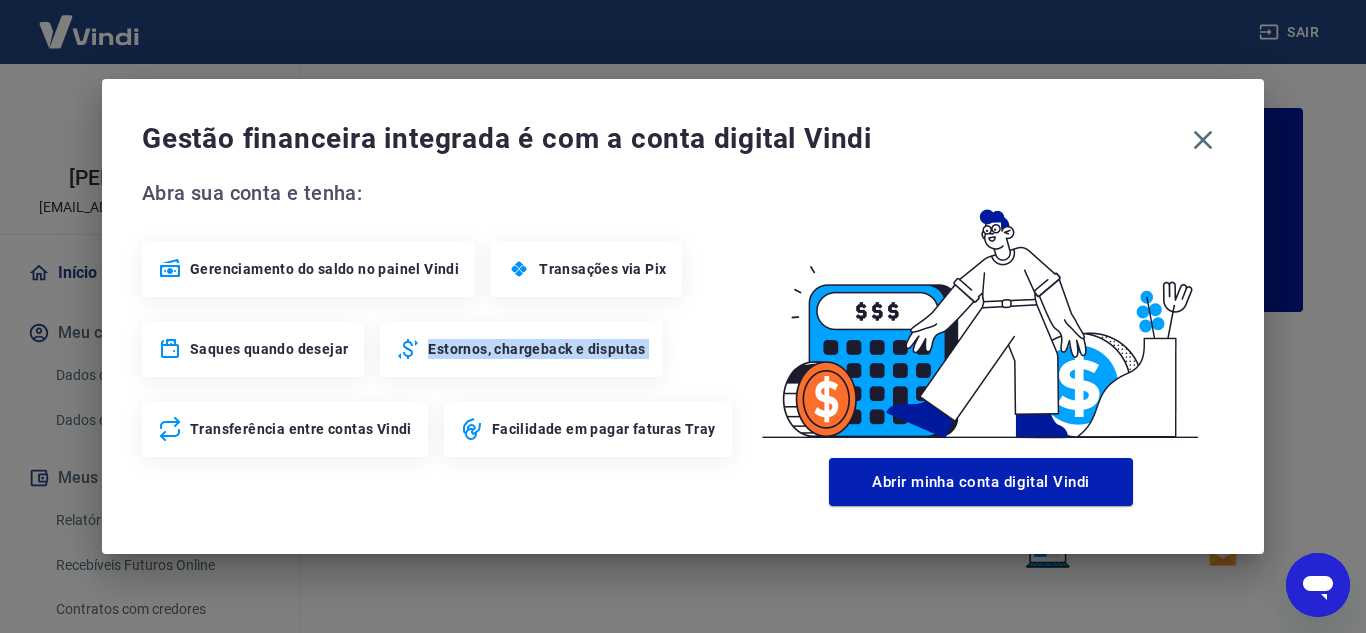 click on "Estornos, chargeback e disputas" at bounding box center [520, 349] 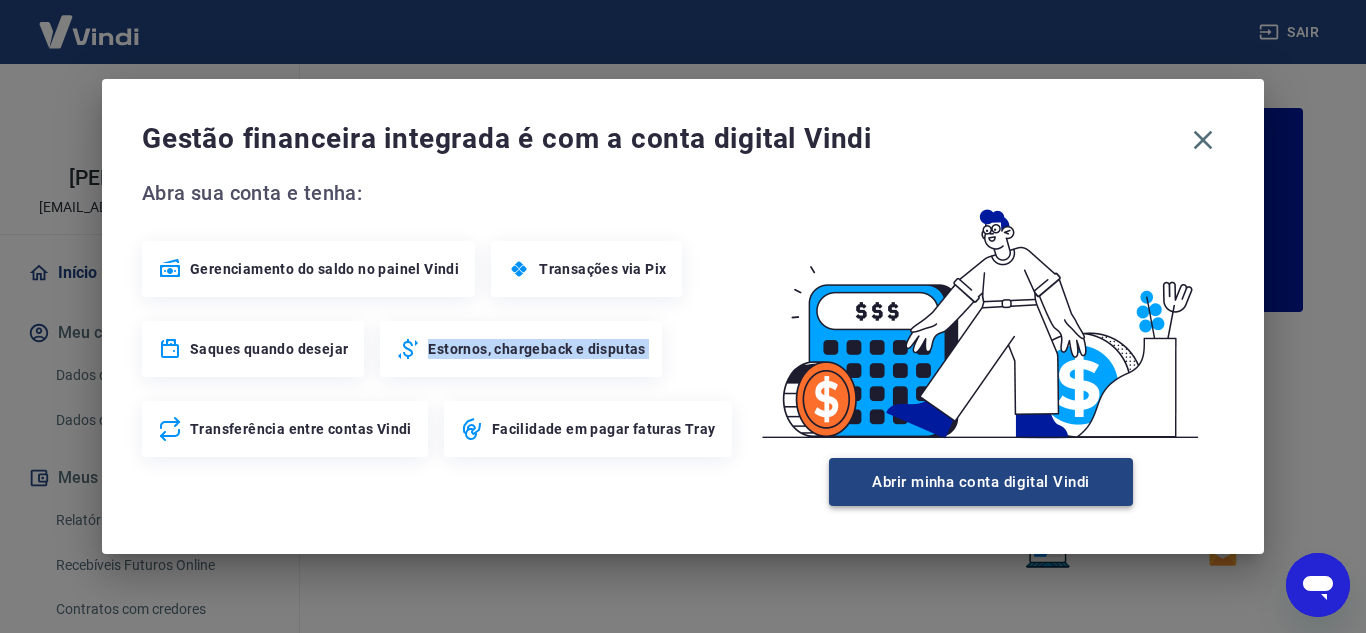 click on "Abrir minha conta digital Vindi" at bounding box center (981, 482) 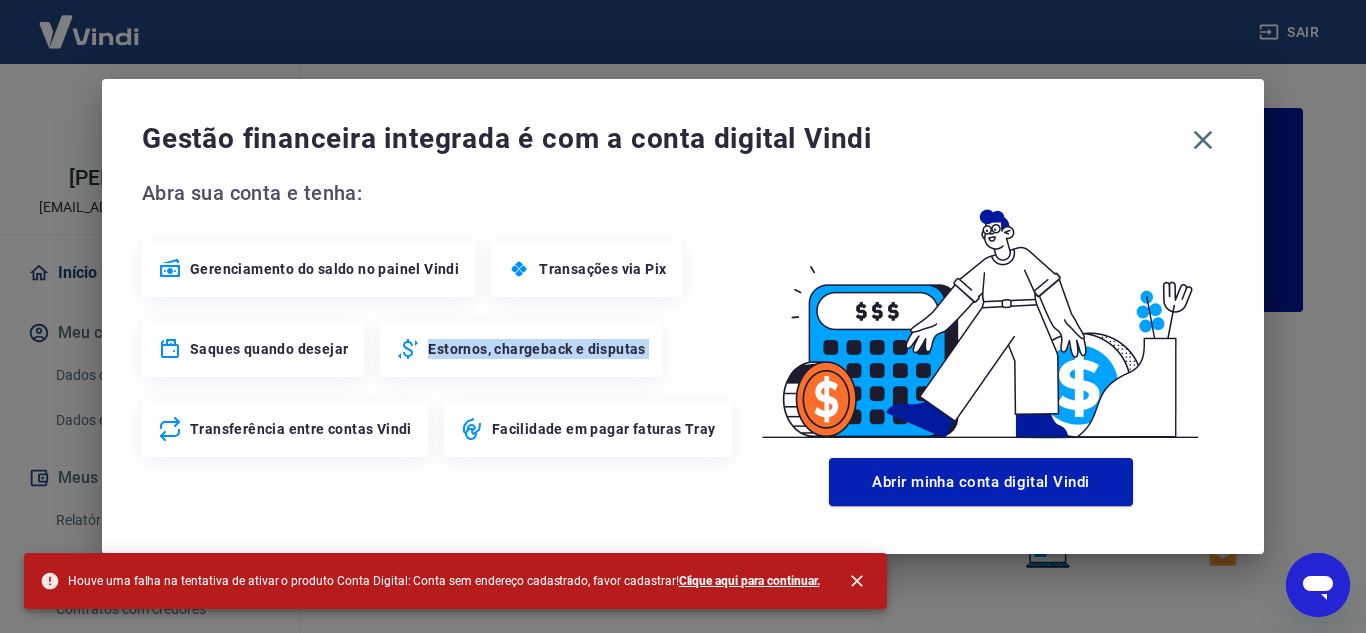 click on "Clique aqui para continuar." at bounding box center [749, 581] 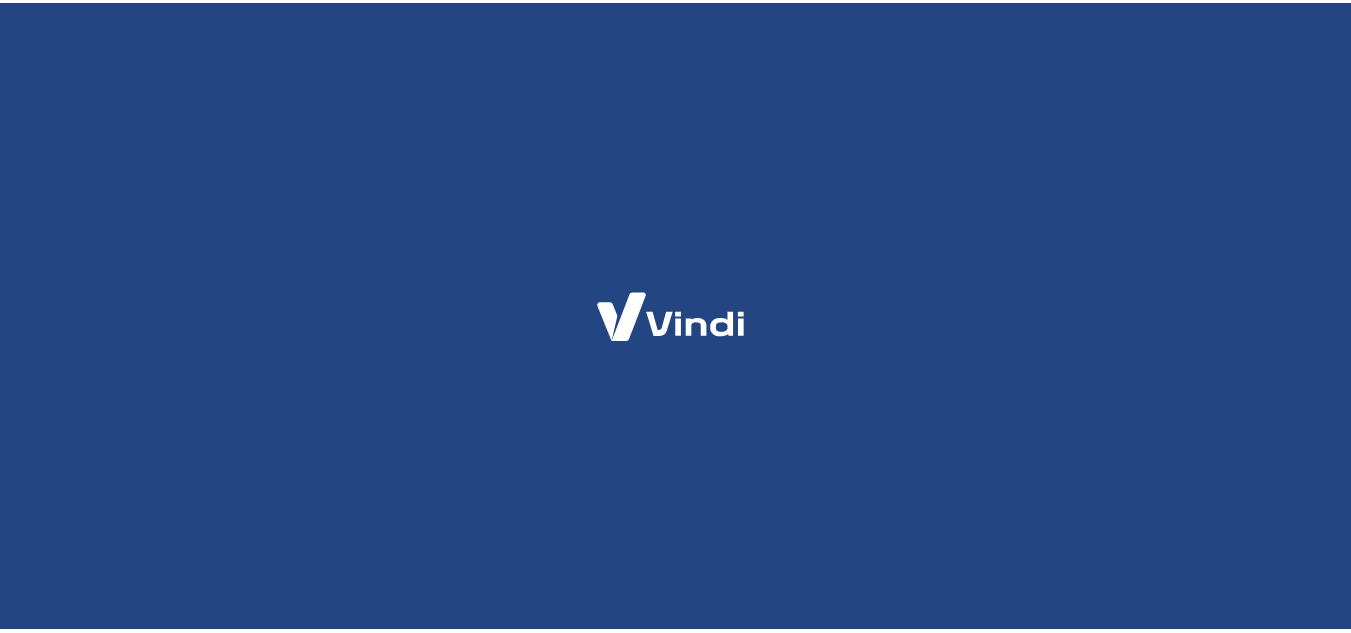 scroll, scrollTop: 0, scrollLeft: 0, axis: both 